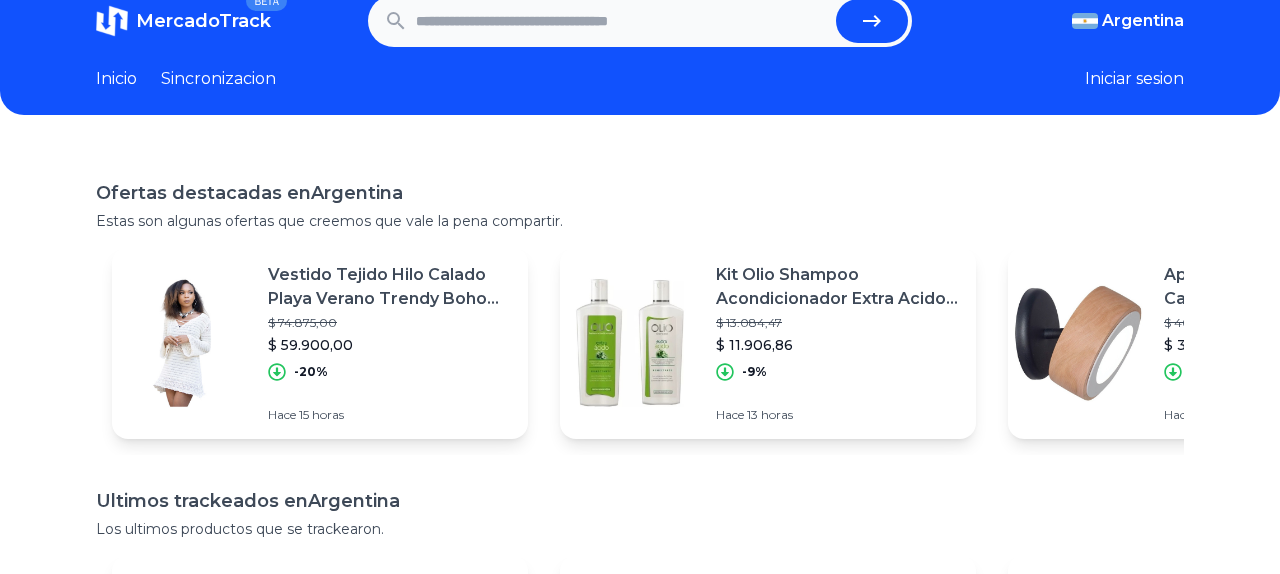 scroll, scrollTop: 30, scrollLeft: 0, axis: vertical 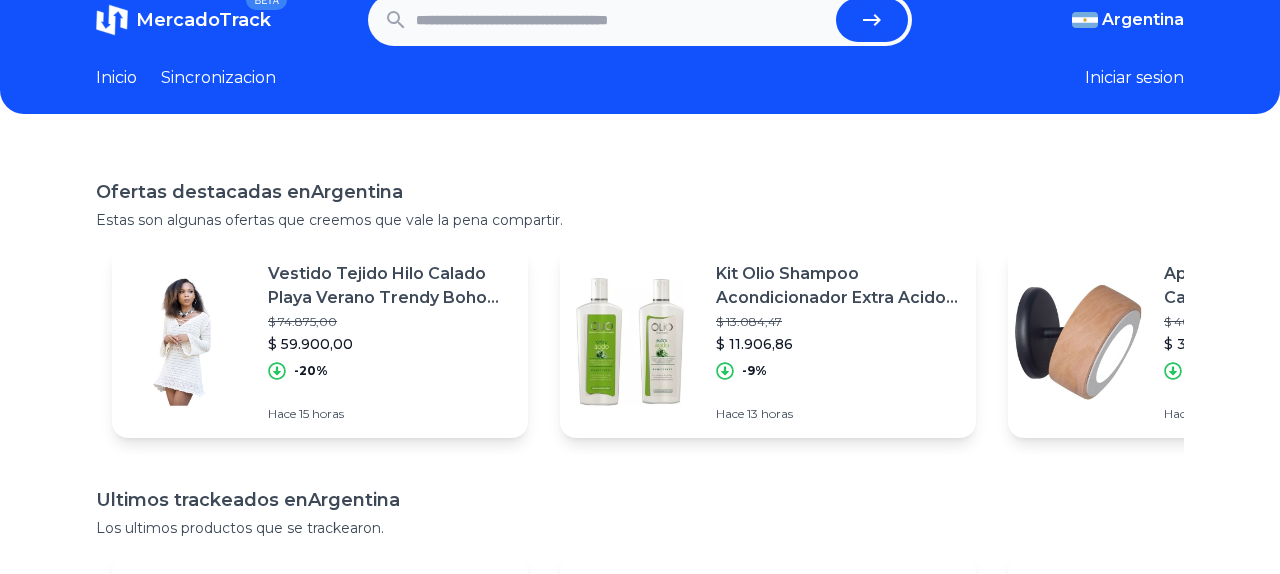 click on "$ 59.900,00" at bounding box center (390, 344) 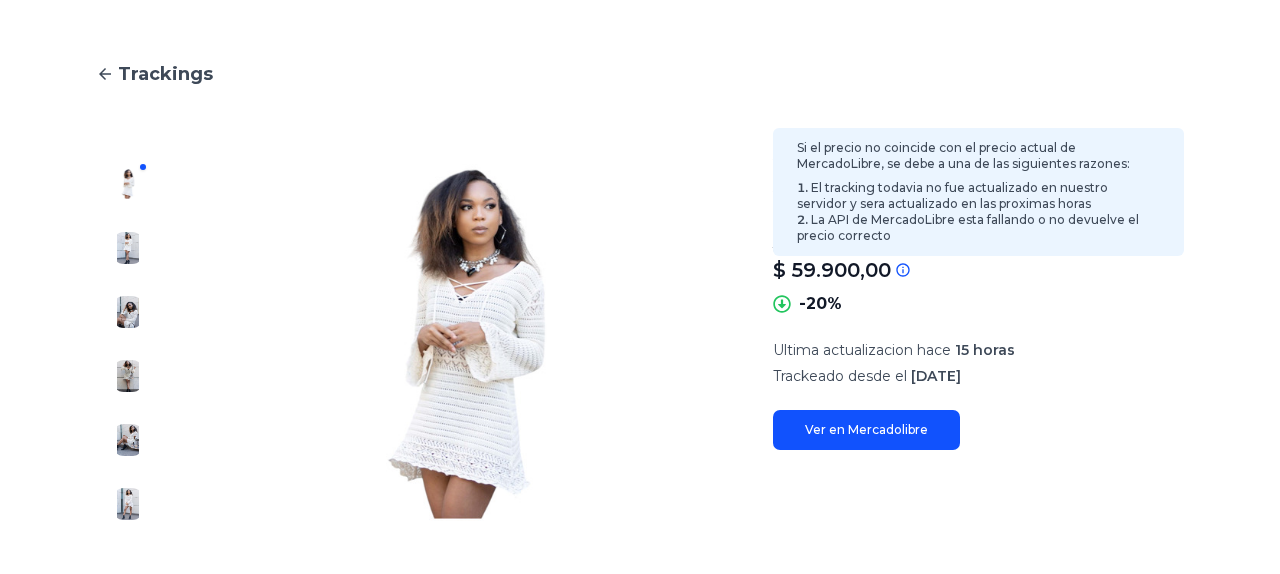 scroll, scrollTop: 0, scrollLeft: 0, axis: both 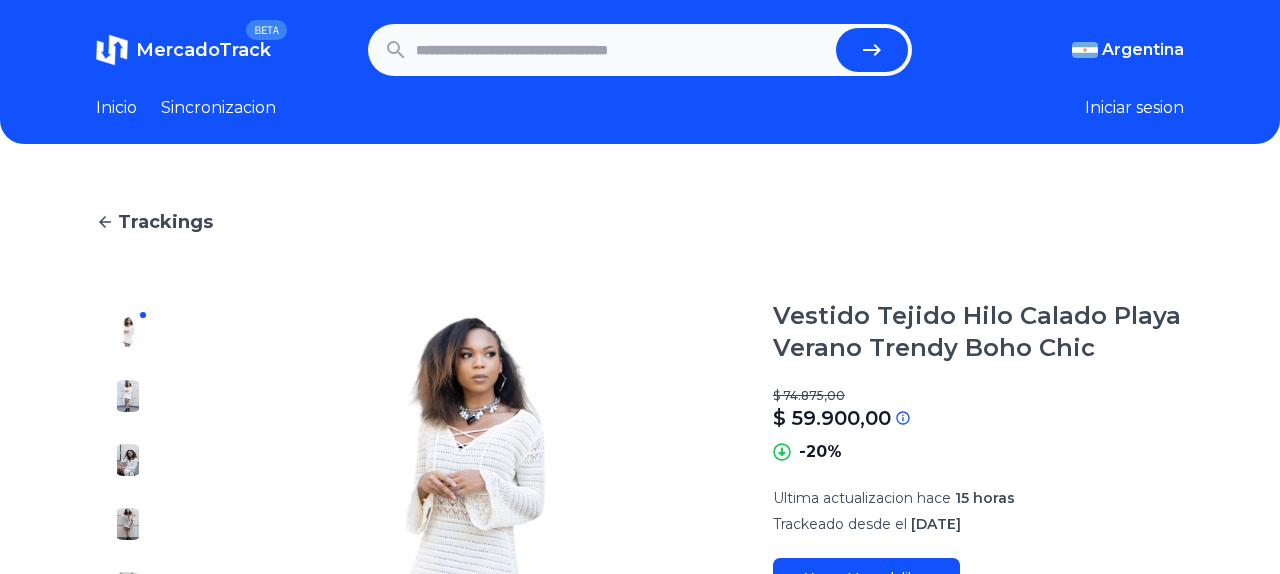click at bounding box center (622, 50) 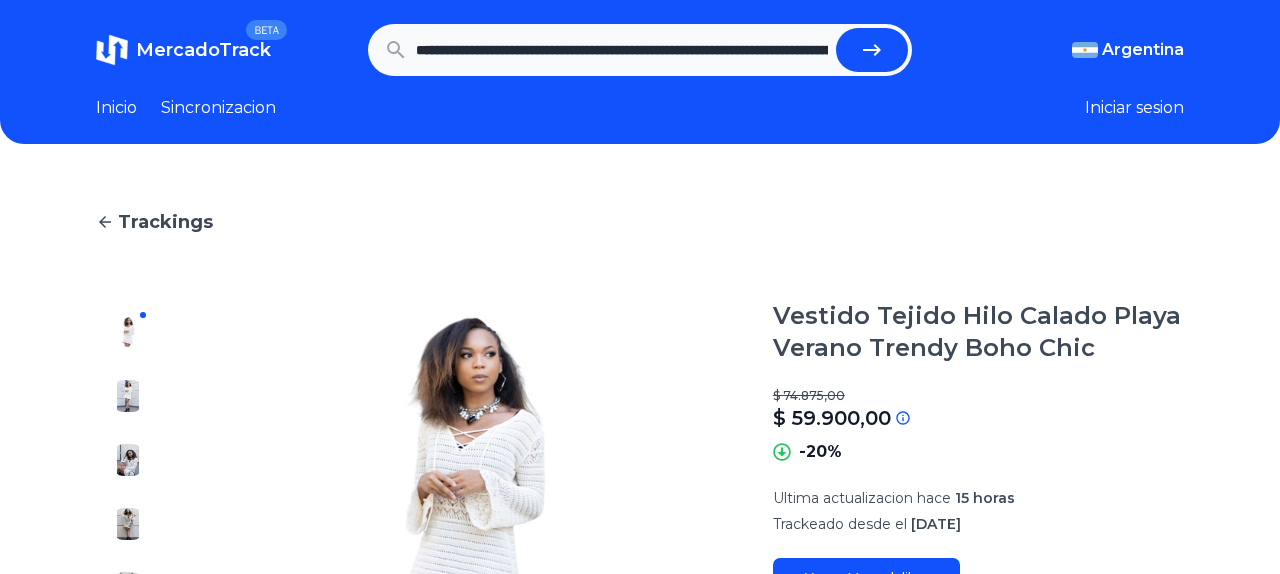 scroll, scrollTop: 0, scrollLeft: 1887, axis: horizontal 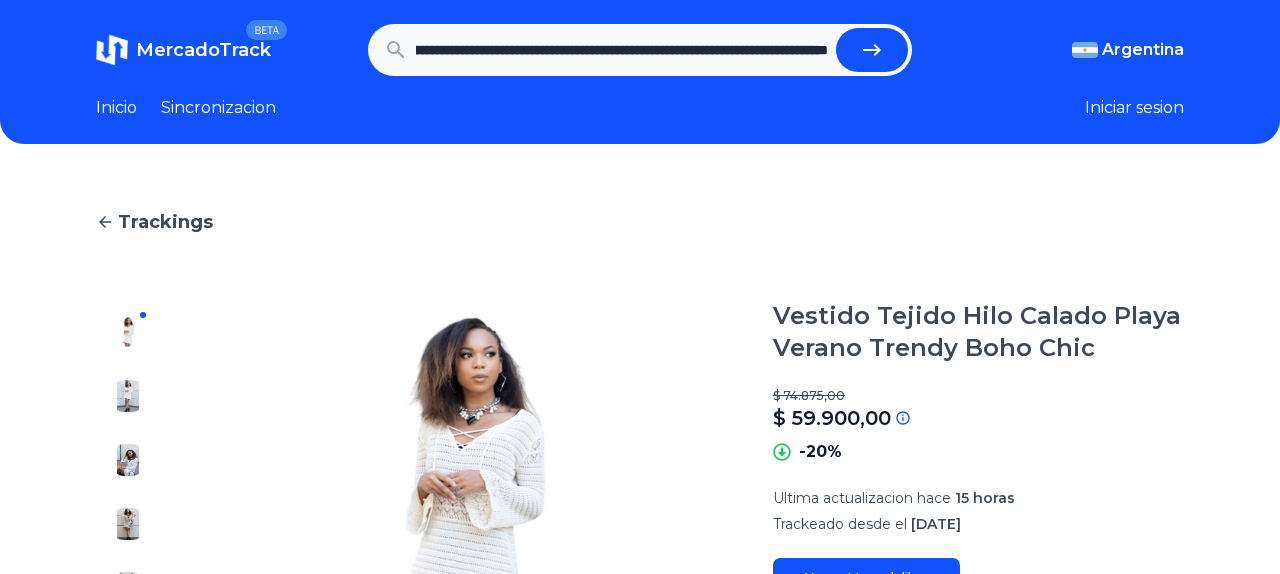 click at bounding box center [872, 50] 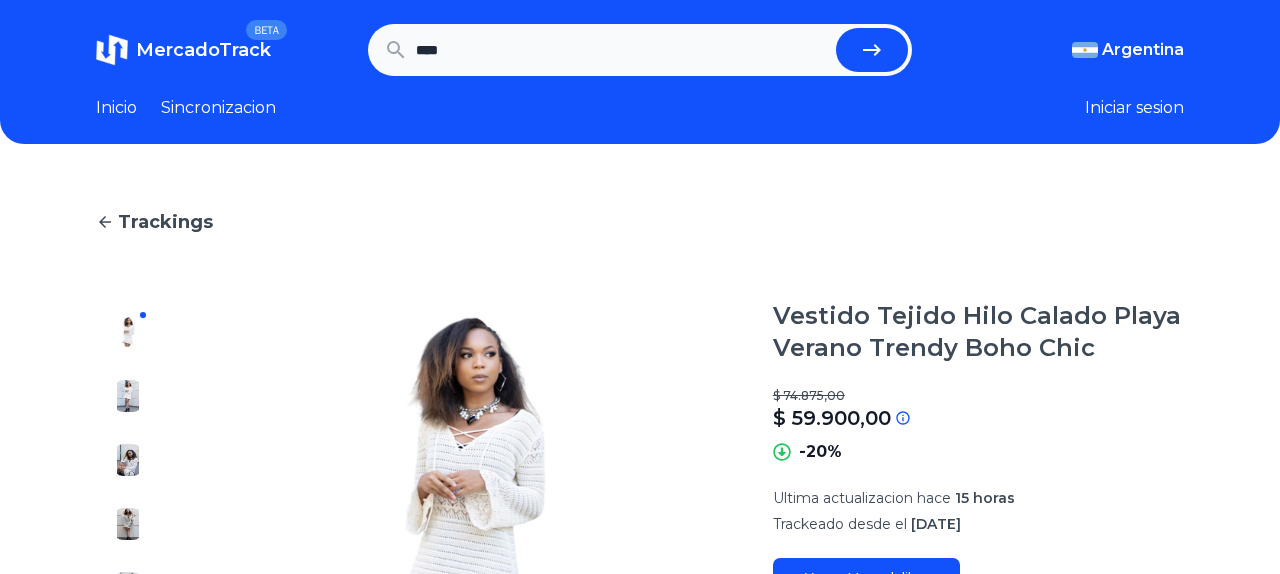 scroll, scrollTop: 0, scrollLeft: 0, axis: both 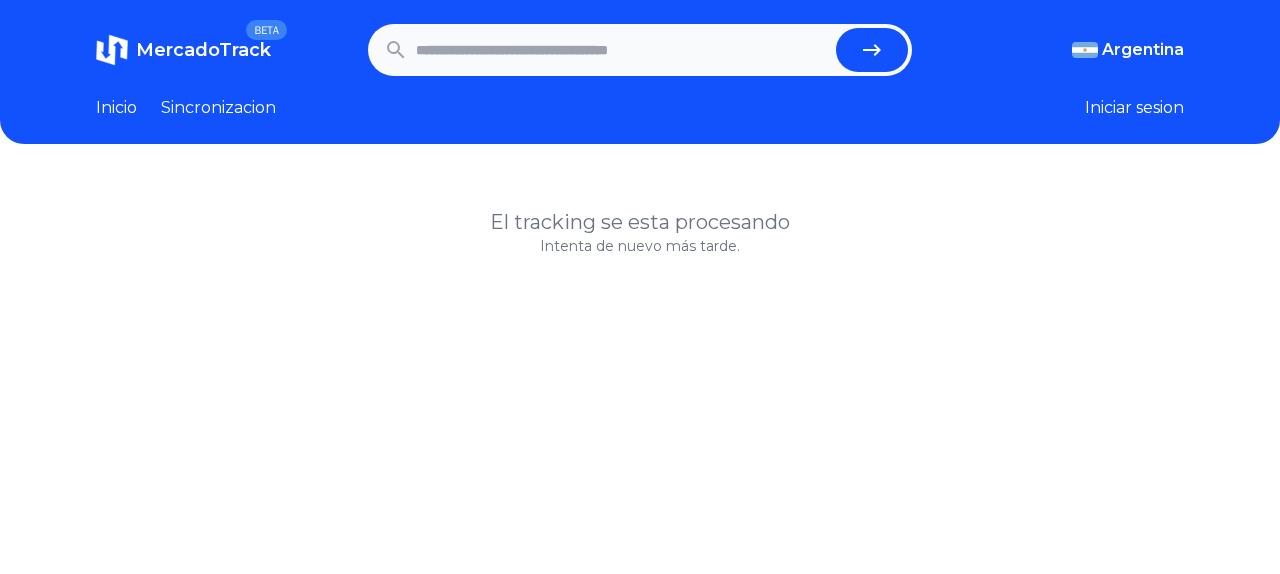 click at bounding box center [622, 50] 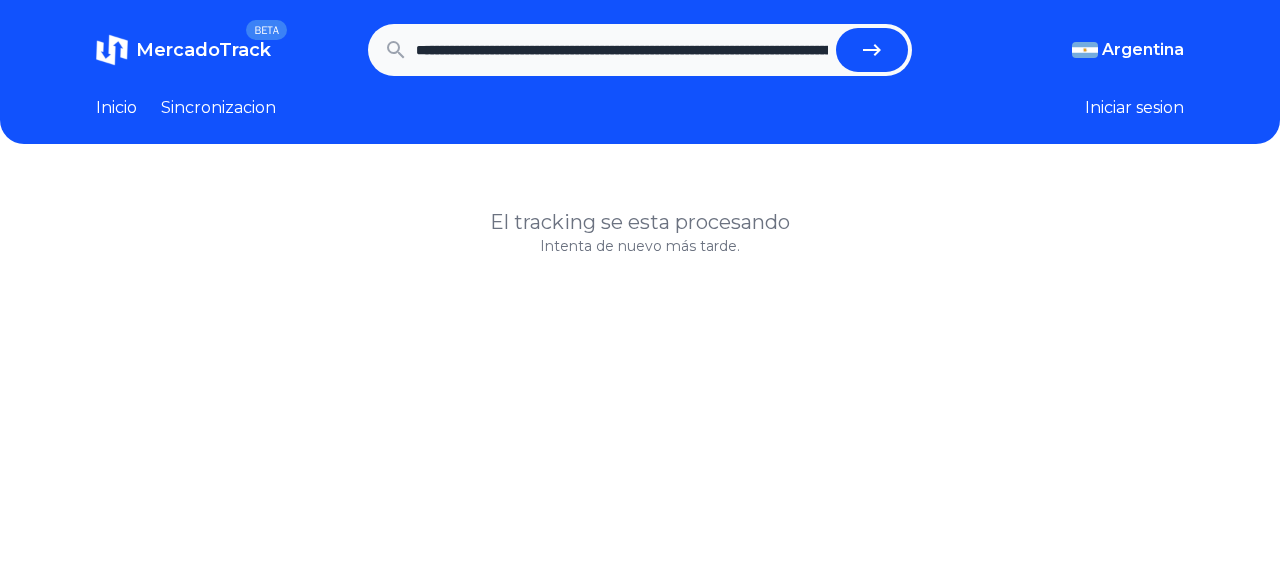 scroll, scrollTop: 0, scrollLeft: 1887, axis: horizontal 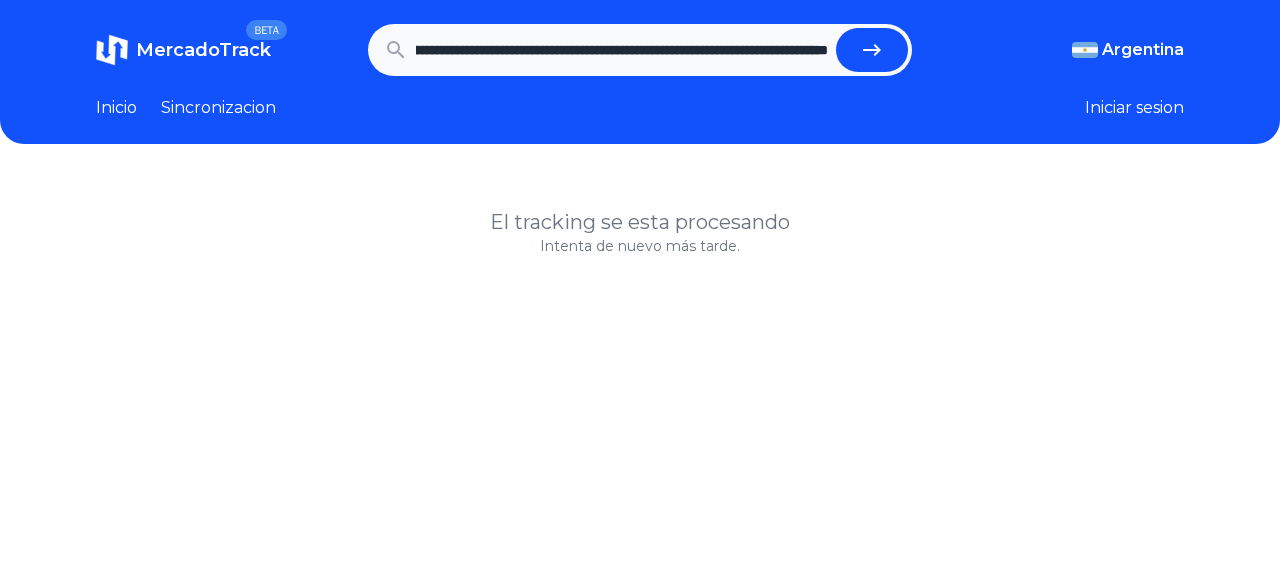 click at bounding box center [872, 50] 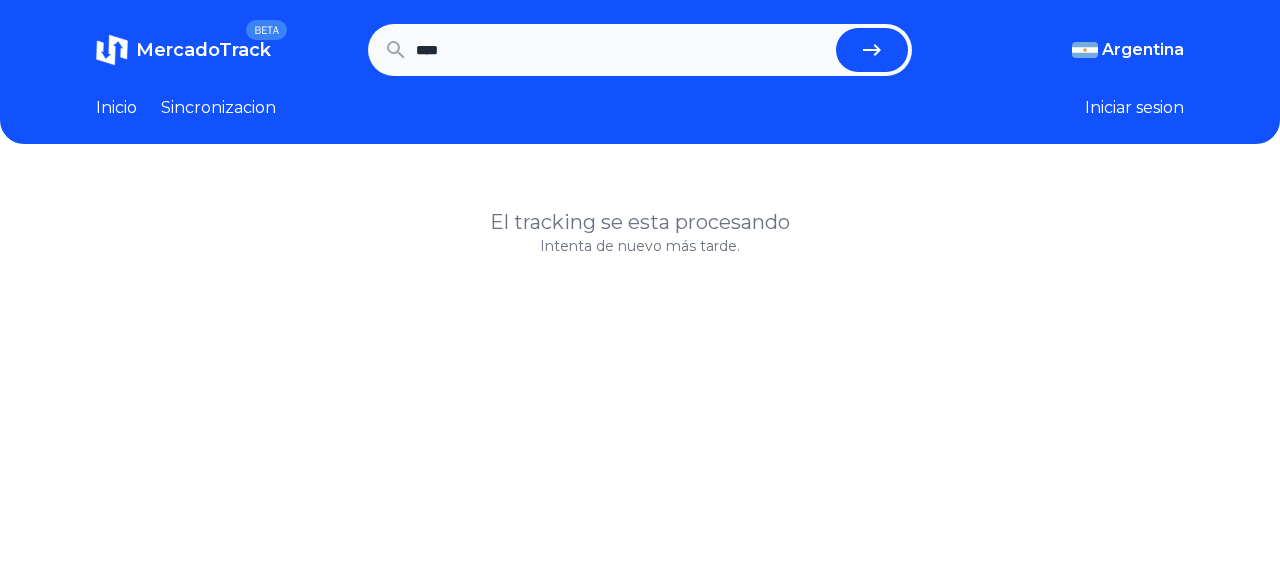 scroll, scrollTop: 0, scrollLeft: 0, axis: both 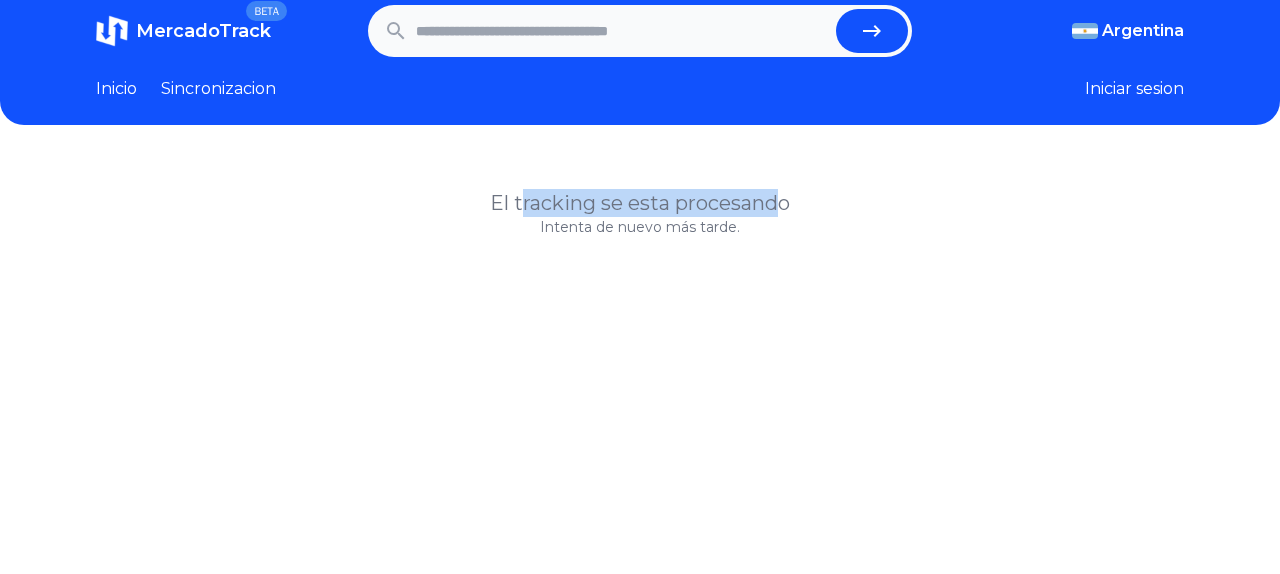 drag, startPoint x: 520, startPoint y: 210, endPoint x: 775, endPoint y: 213, distance: 255.01764 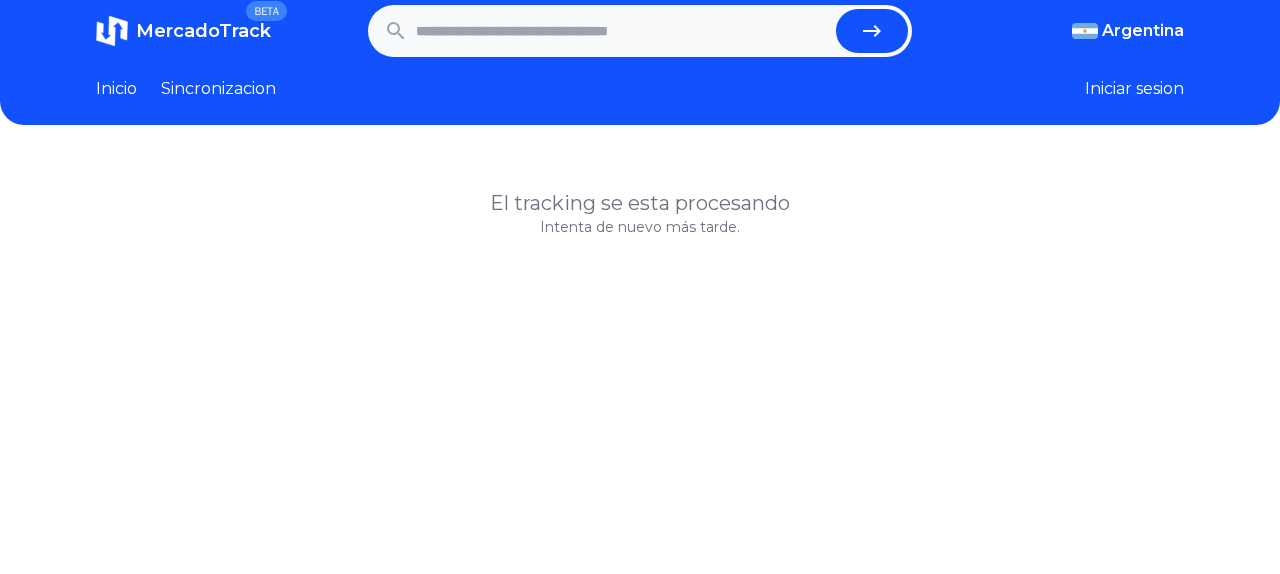 click at bounding box center [622, 31] 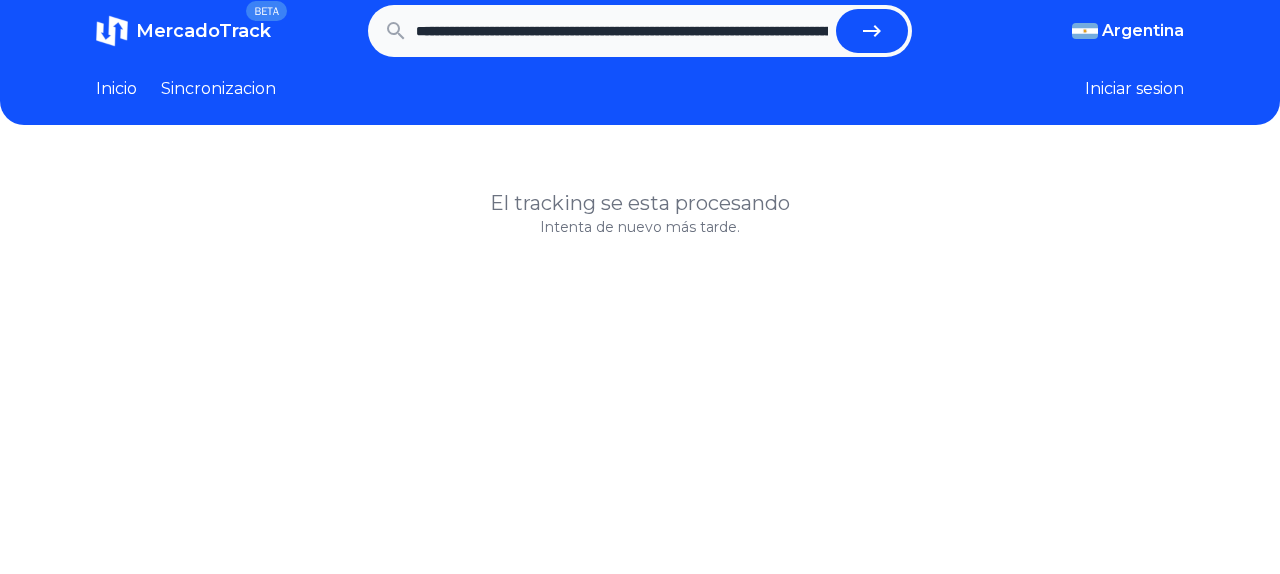 click at bounding box center (872, 31) 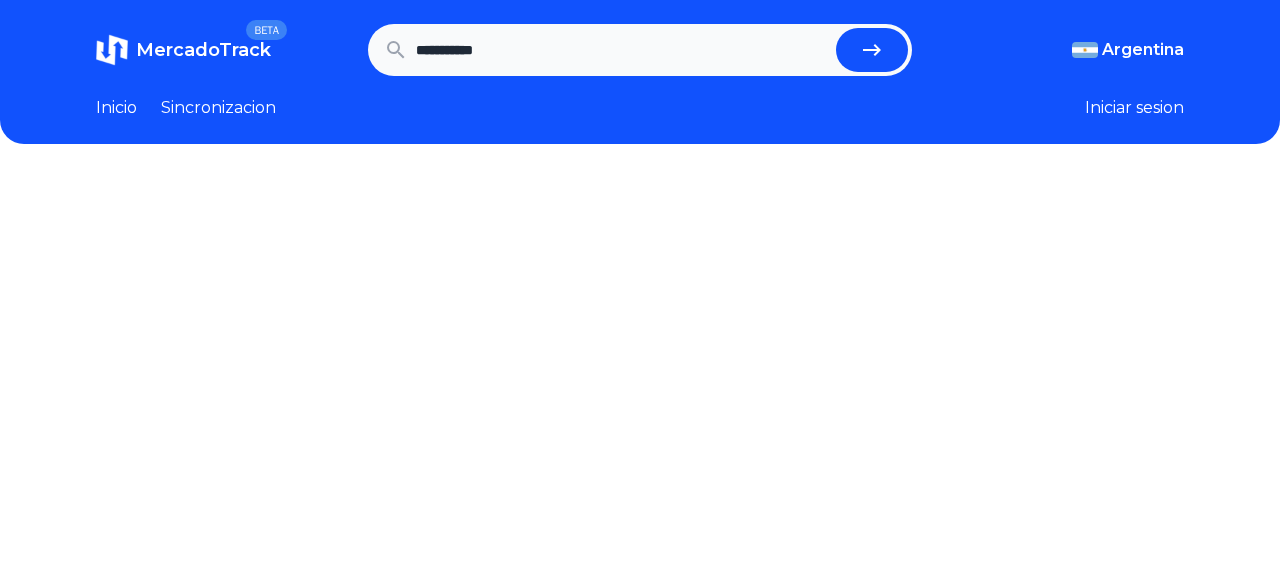 scroll, scrollTop: 0, scrollLeft: 0, axis: both 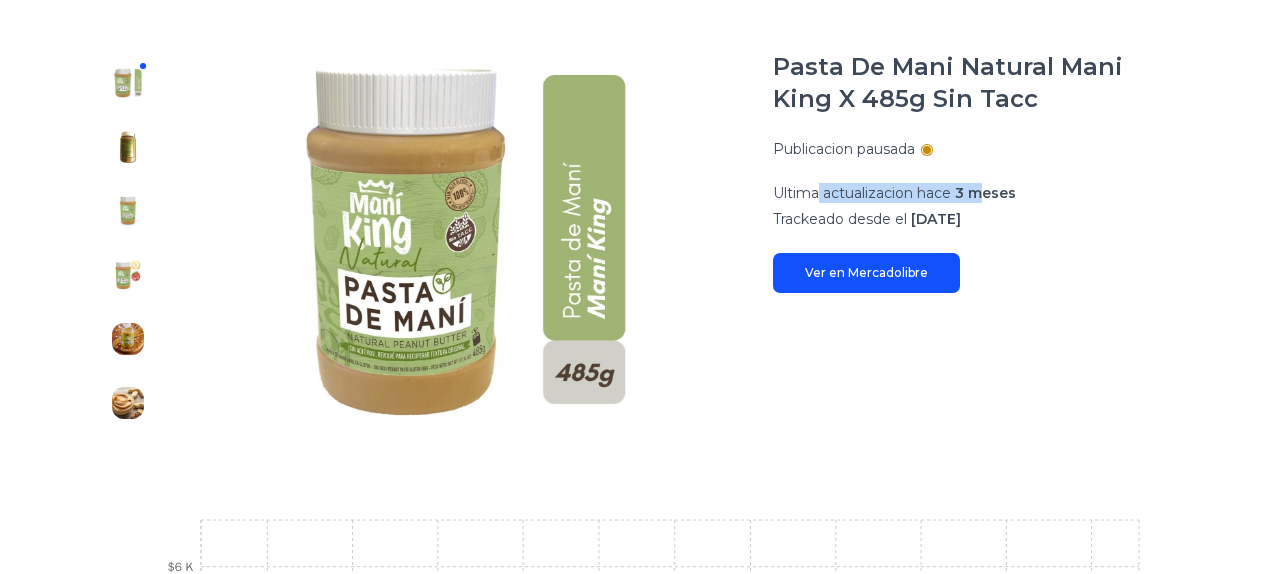 drag, startPoint x: 819, startPoint y: 189, endPoint x: 982, endPoint y: 190, distance: 163.00307 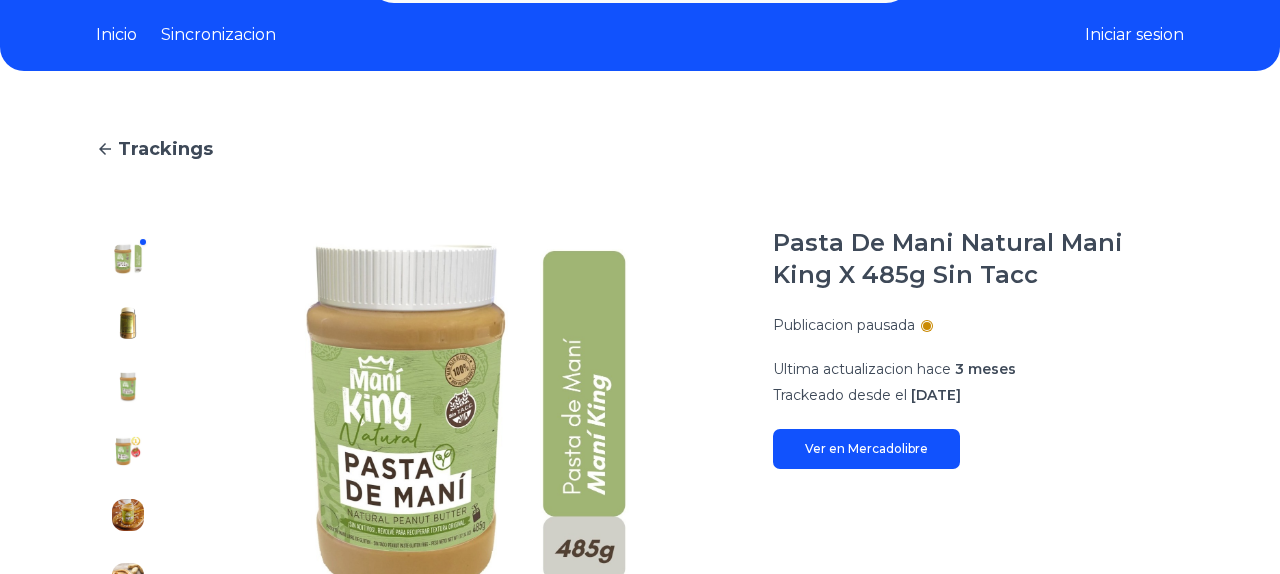 scroll, scrollTop: 0, scrollLeft: 0, axis: both 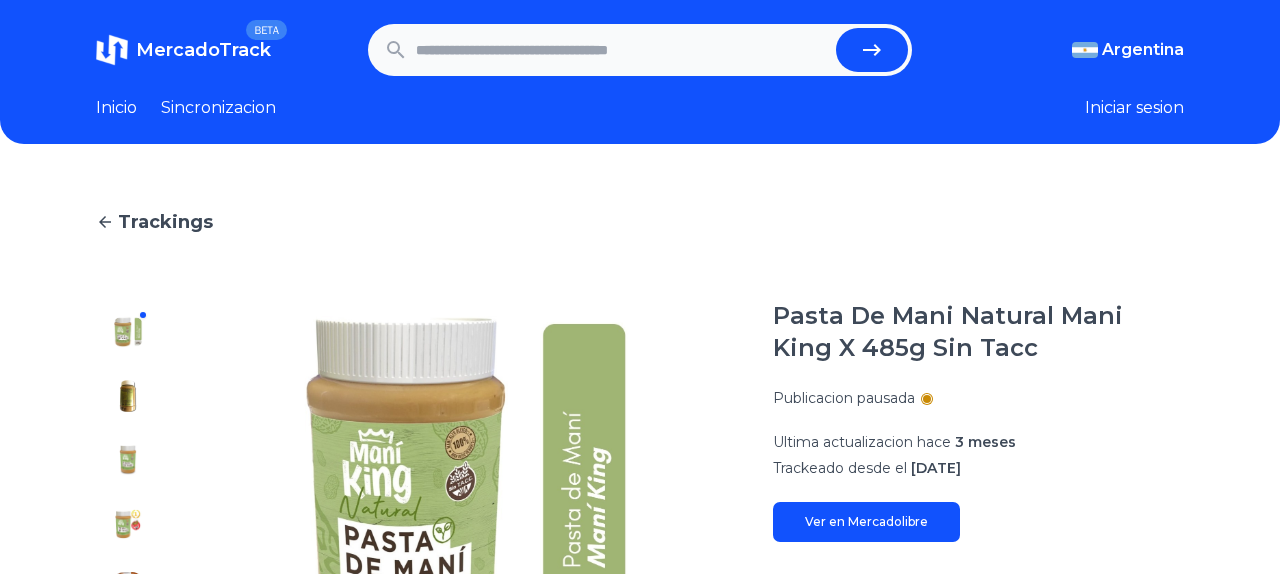 click on "Sincronizacion" at bounding box center (218, 108) 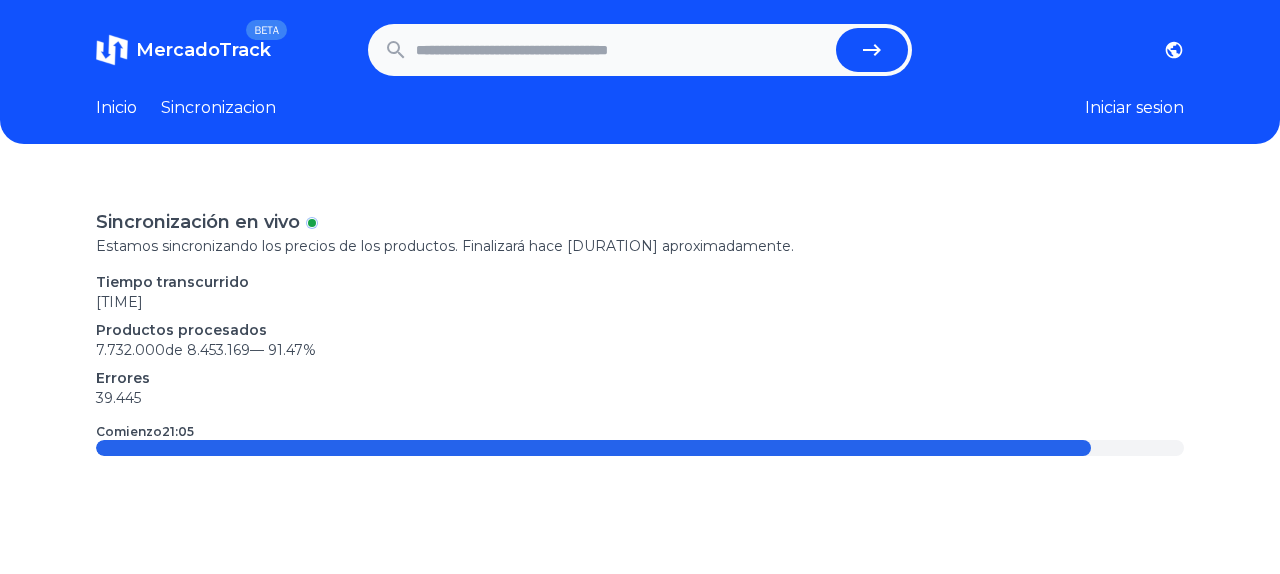 scroll, scrollTop: 9, scrollLeft: 0, axis: vertical 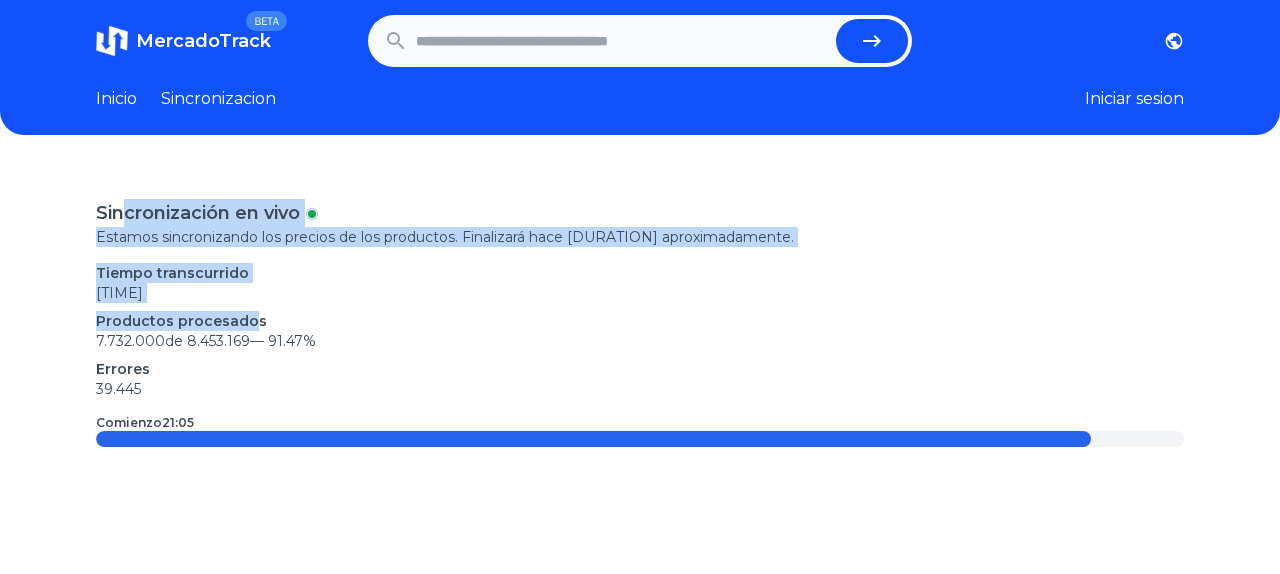 drag, startPoint x: 126, startPoint y: 212, endPoint x: 294, endPoint y: 341, distance: 211.8136 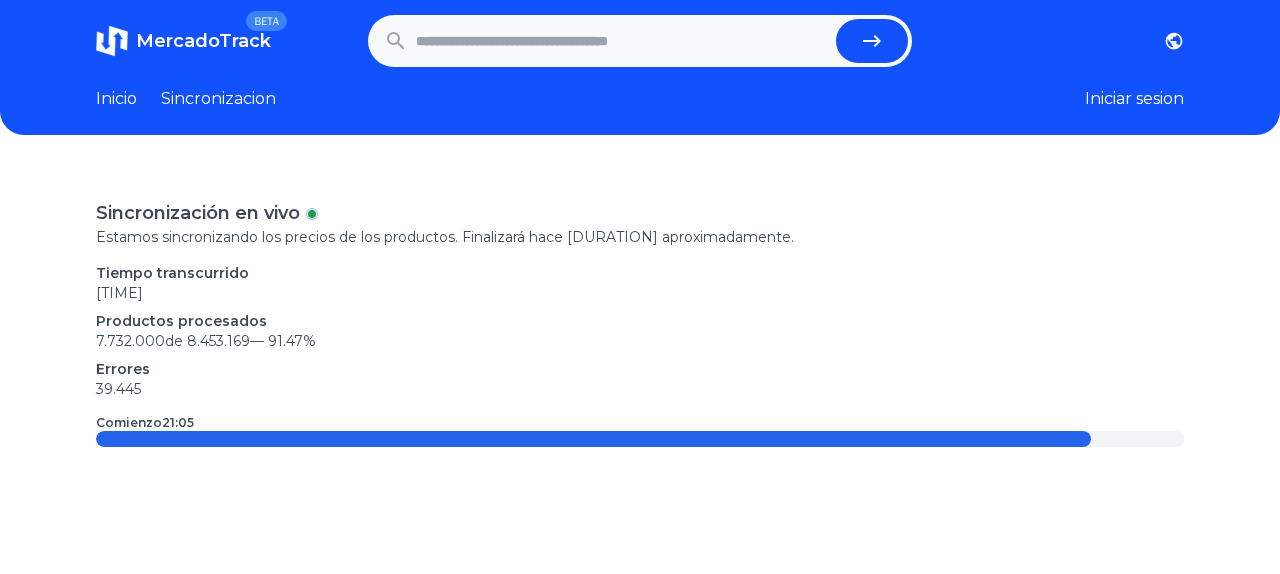 click on "7.732.000  de   8.453.169  —   91.47 %" at bounding box center (640, 341) 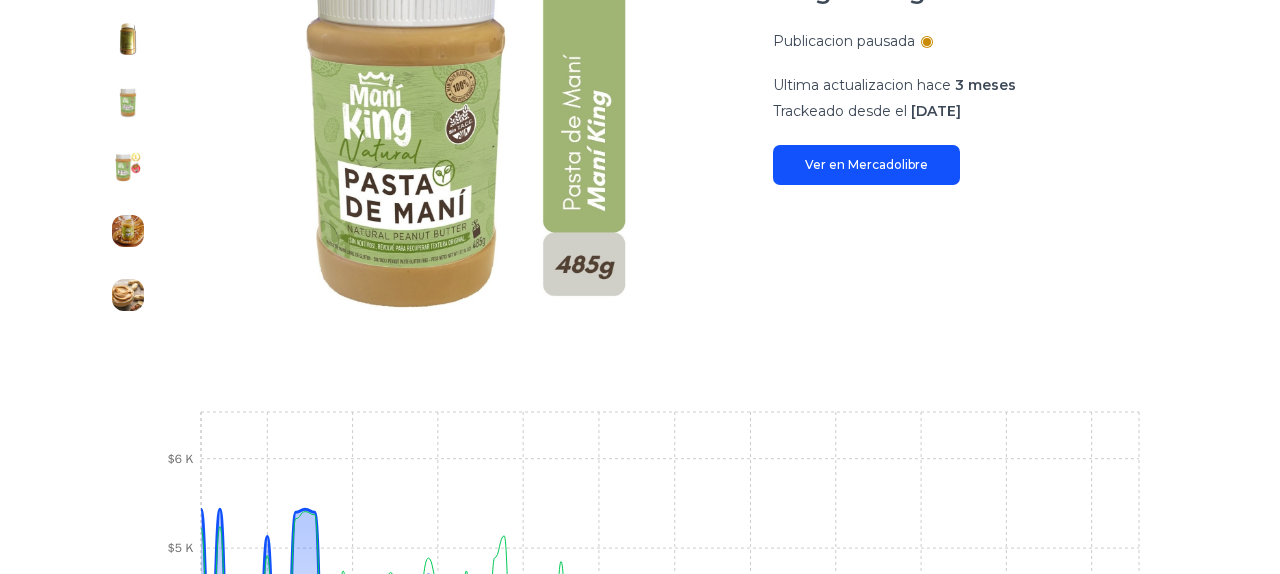 scroll, scrollTop: 0, scrollLeft: 0, axis: both 